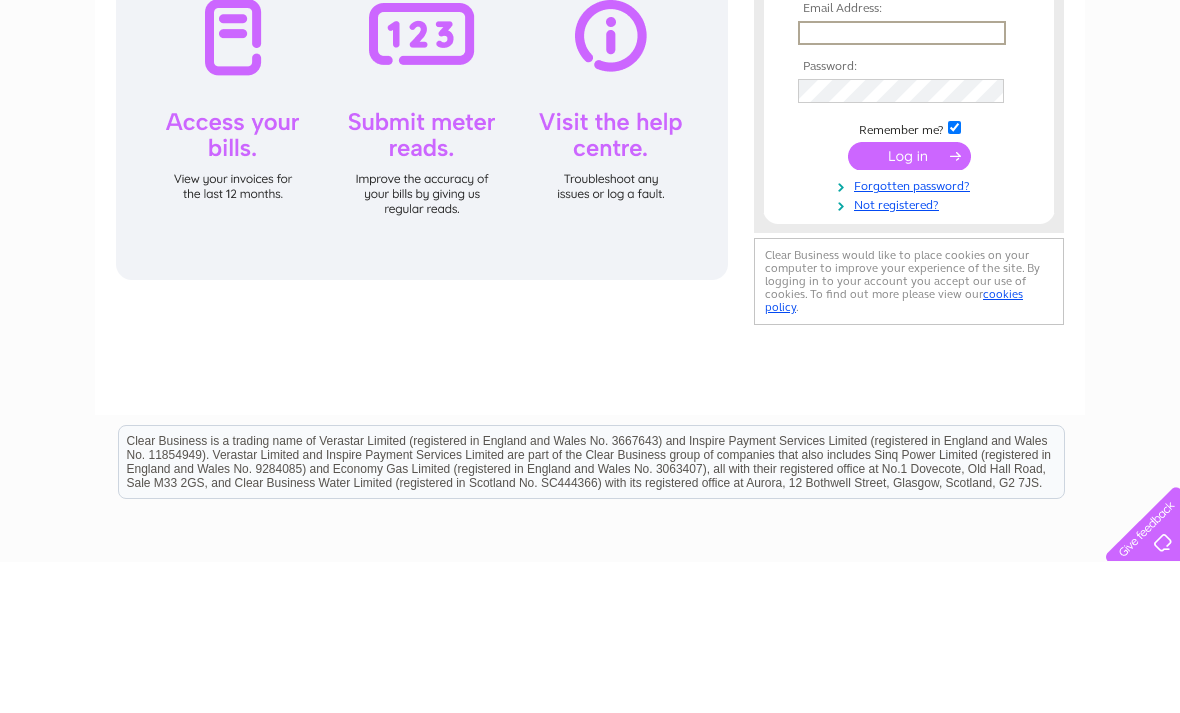 scroll, scrollTop: 0, scrollLeft: 0, axis: both 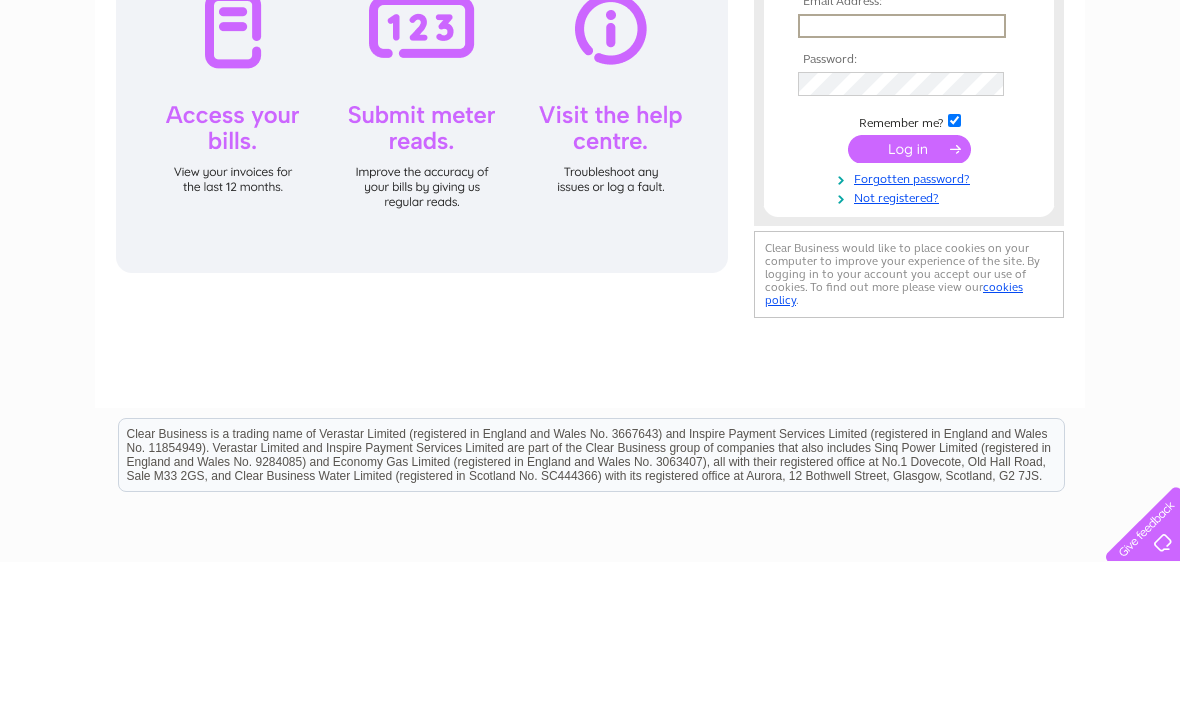 click at bounding box center [902, 177] 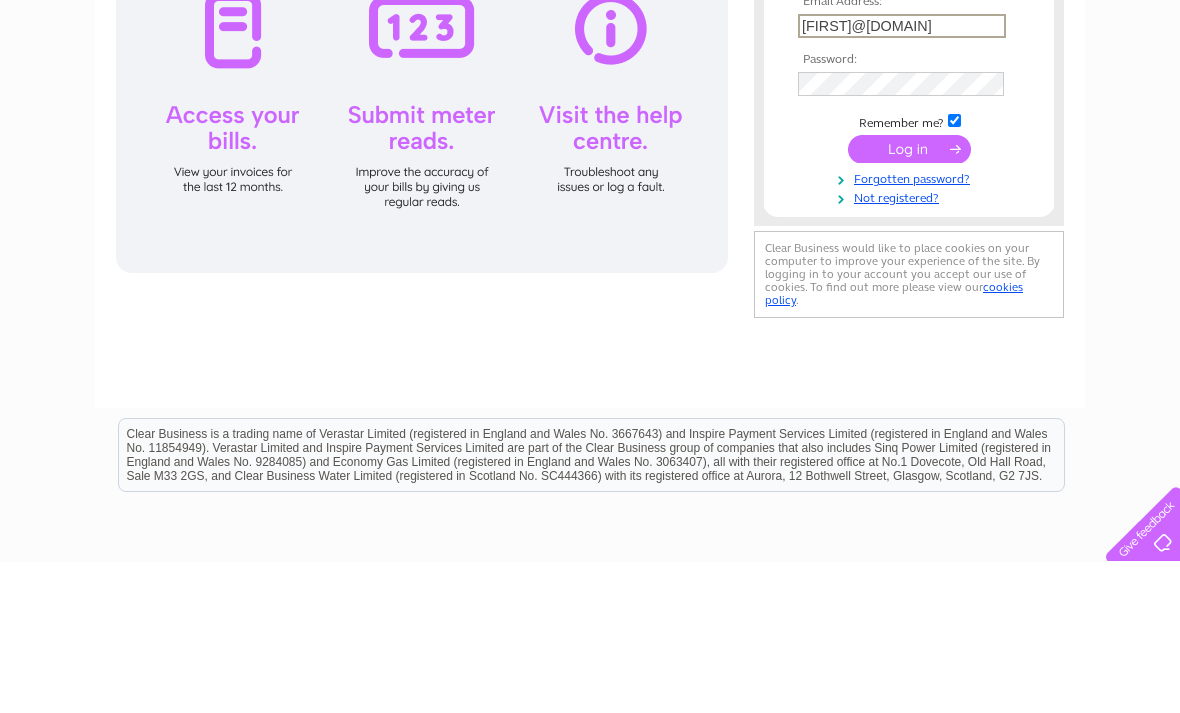 click at bounding box center [909, 300] 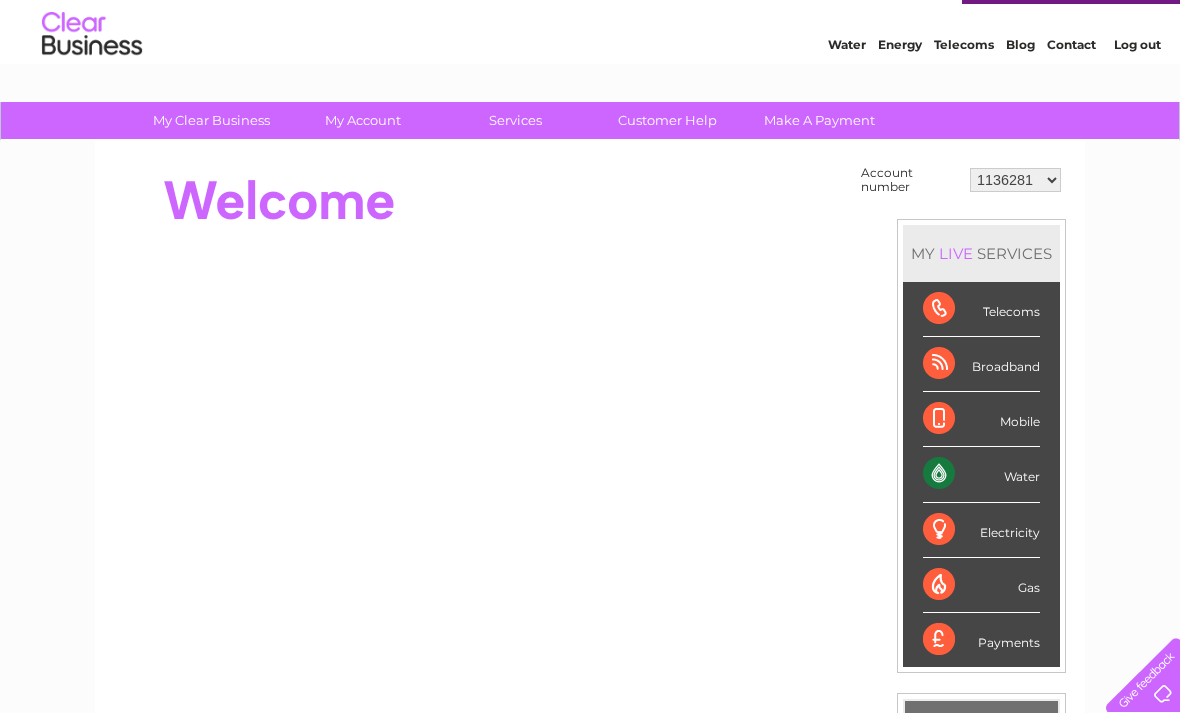 scroll, scrollTop: 53, scrollLeft: 0, axis: vertical 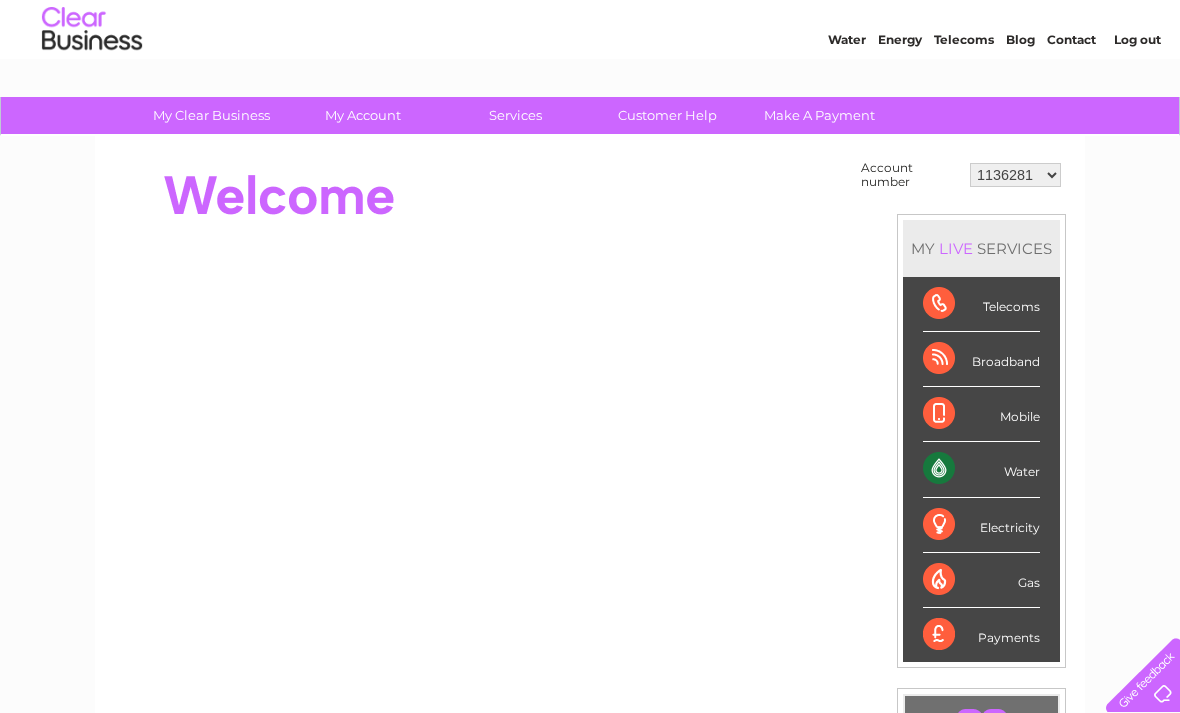 click on "1136281
30317911" at bounding box center [1015, 175] 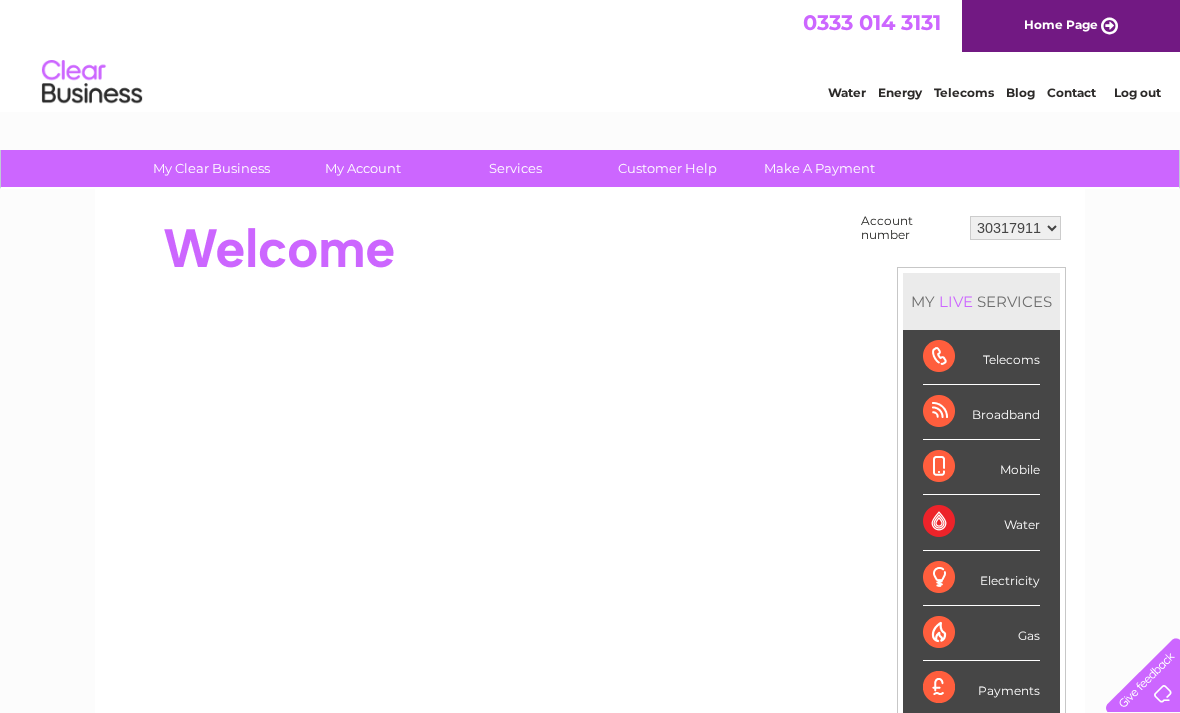 scroll, scrollTop: 0, scrollLeft: 0, axis: both 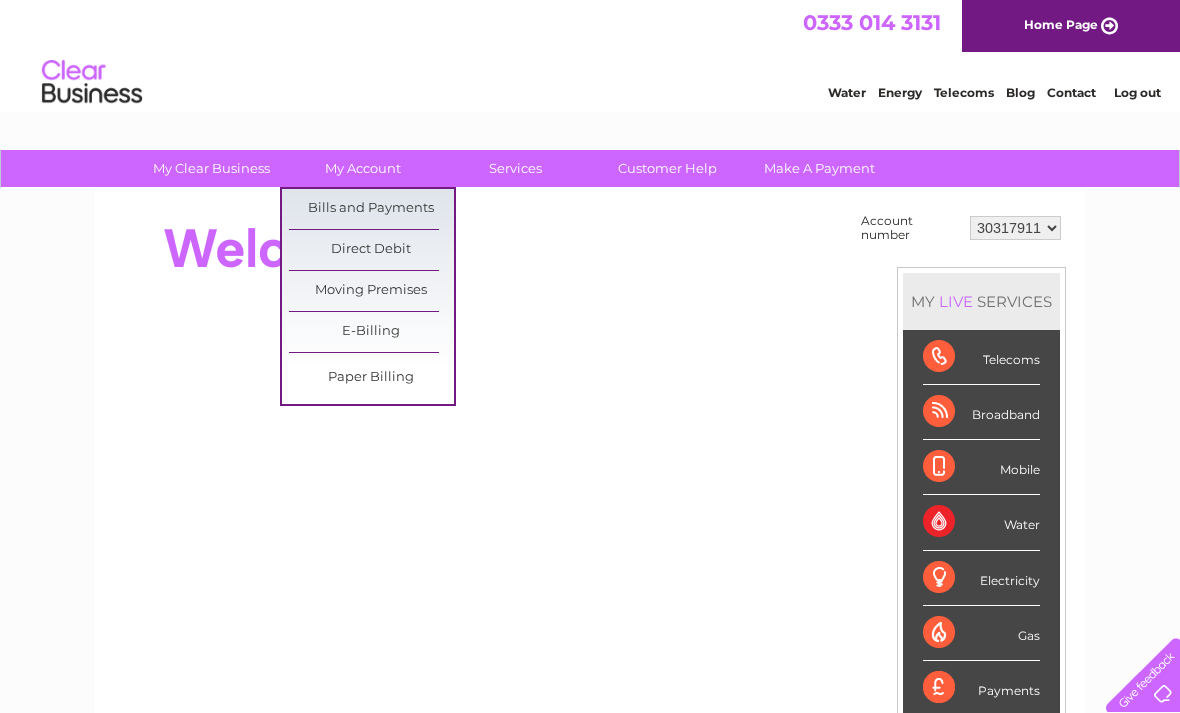 click on "Bills and Payments" at bounding box center [371, 209] 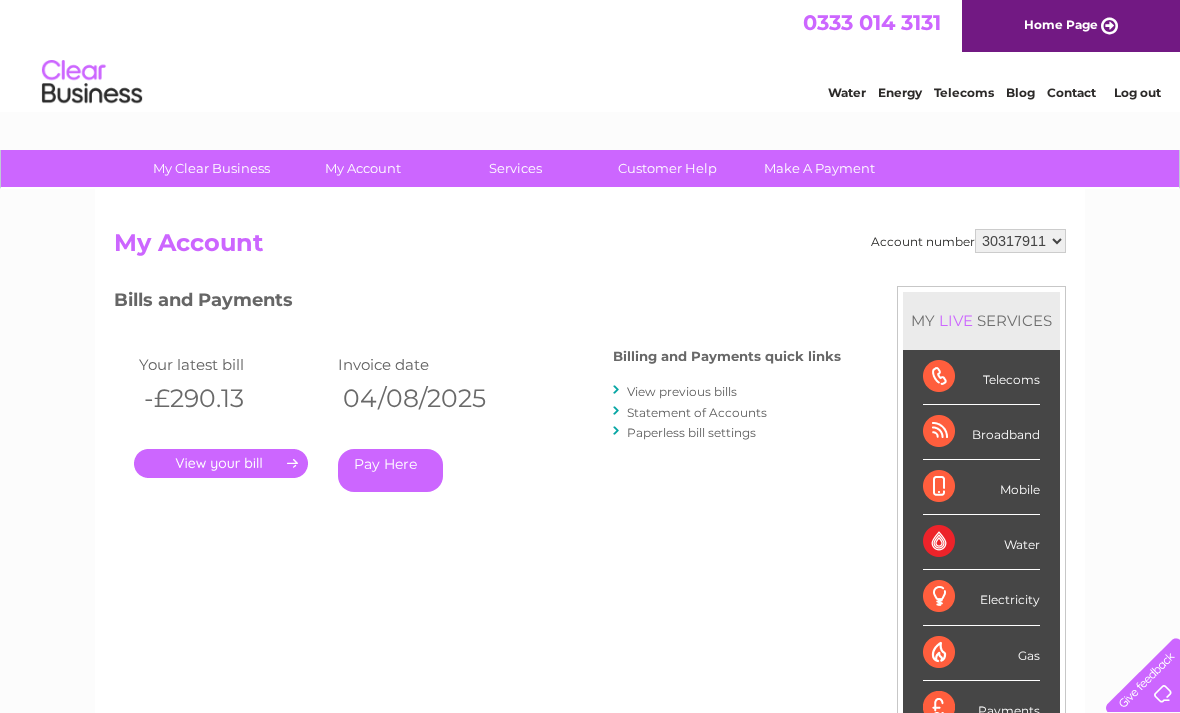 scroll, scrollTop: 0, scrollLeft: 0, axis: both 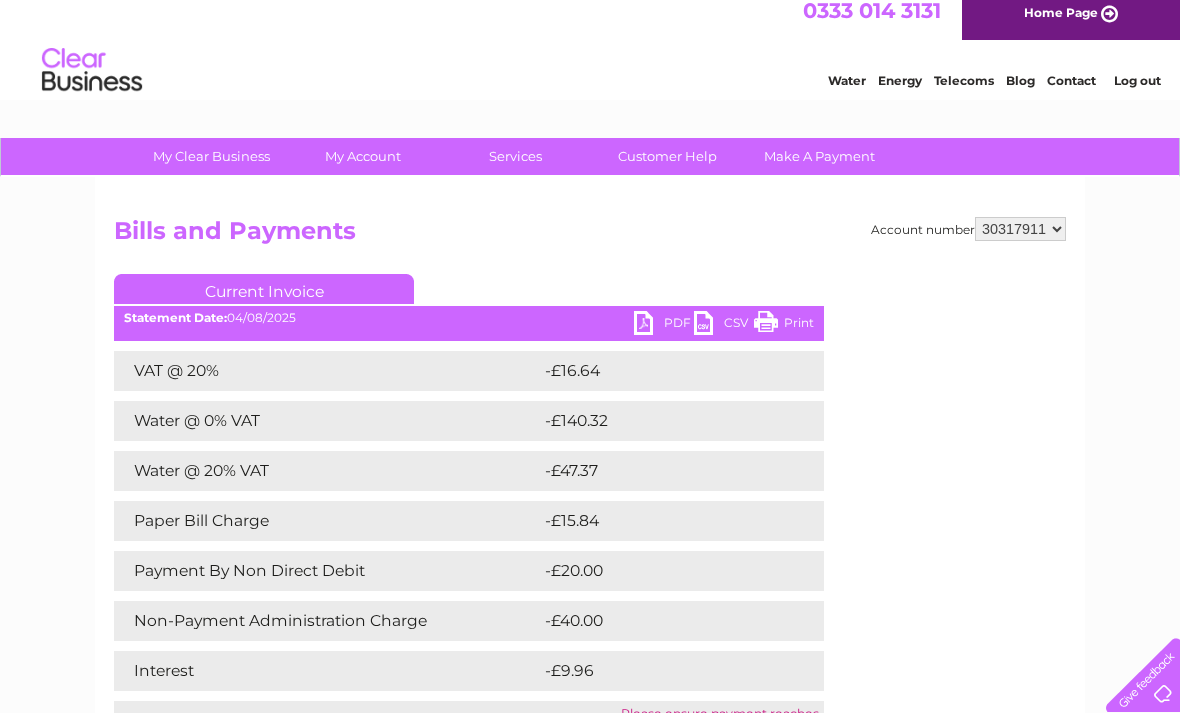click on "1136281
30317911" at bounding box center [1020, 229] 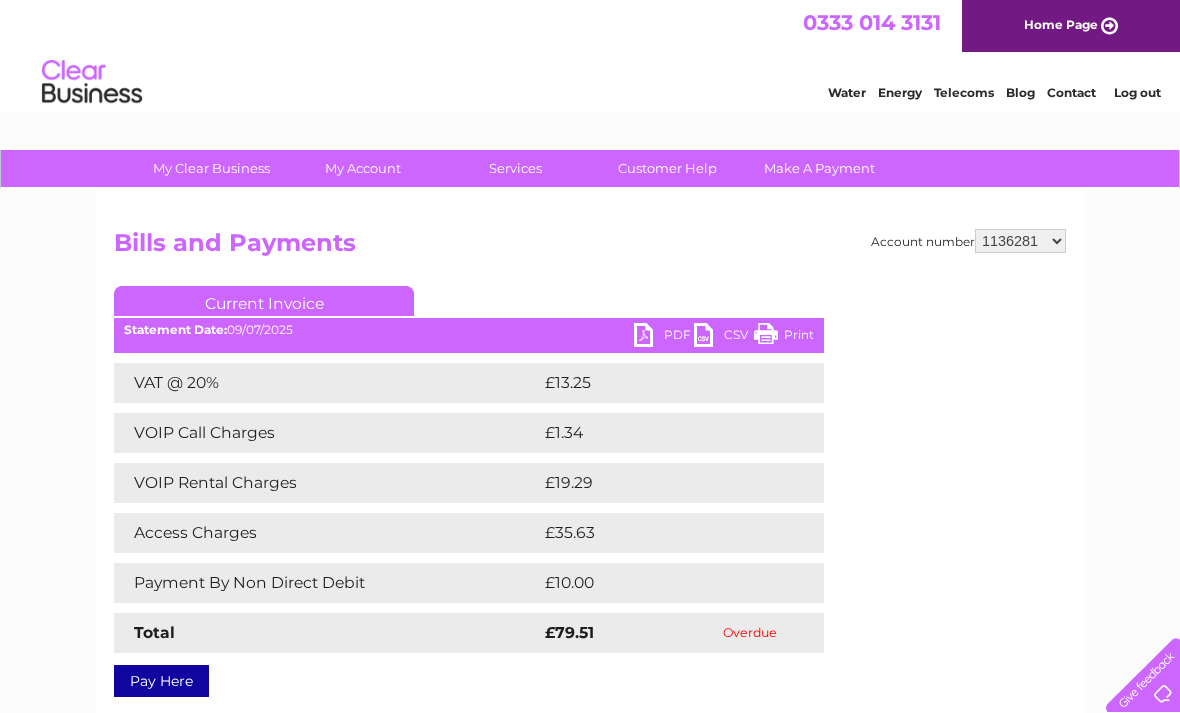 scroll, scrollTop: 0, scrollLeft: 0, axis: both 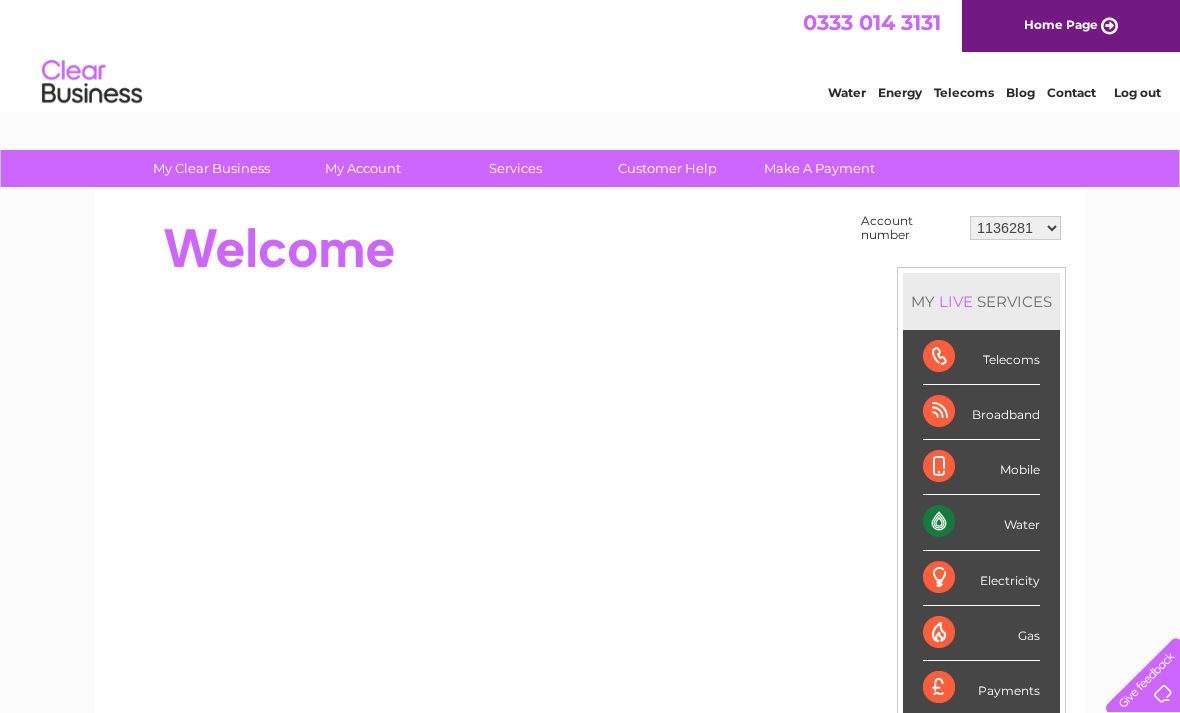 click on "1136281
30317911" at bounding box center (1015, 228) 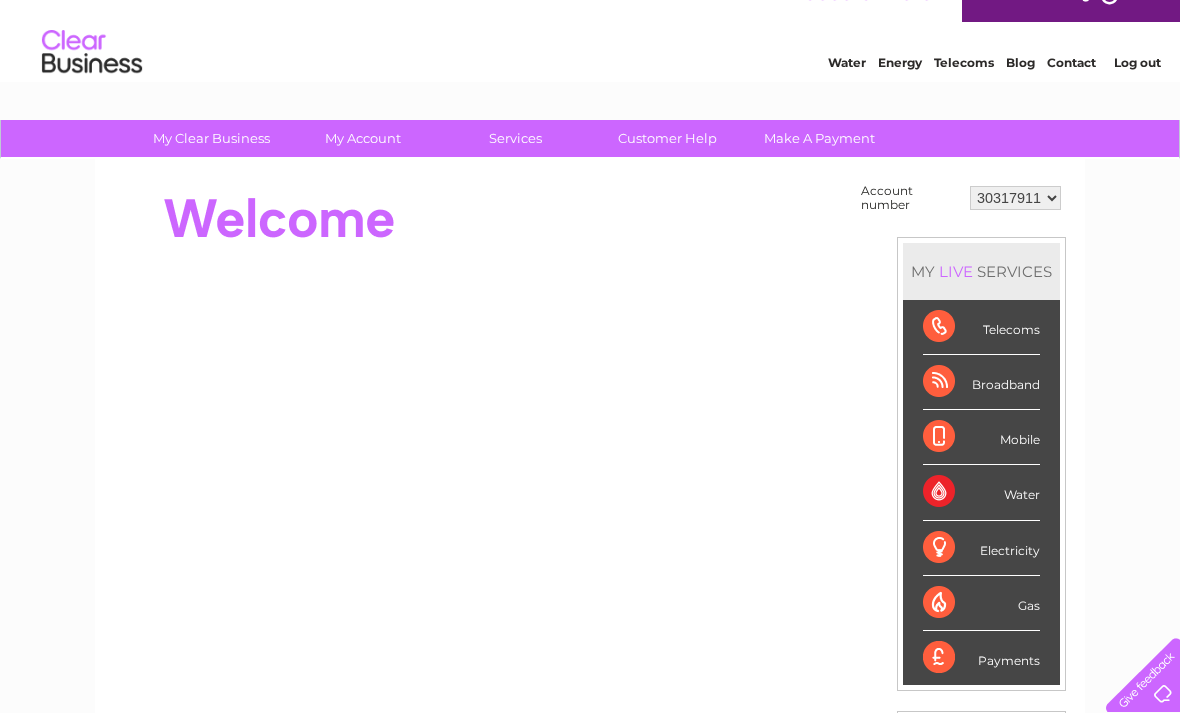 scroll, scrollTop: 31, scrollLeft: 0, axis: vertical 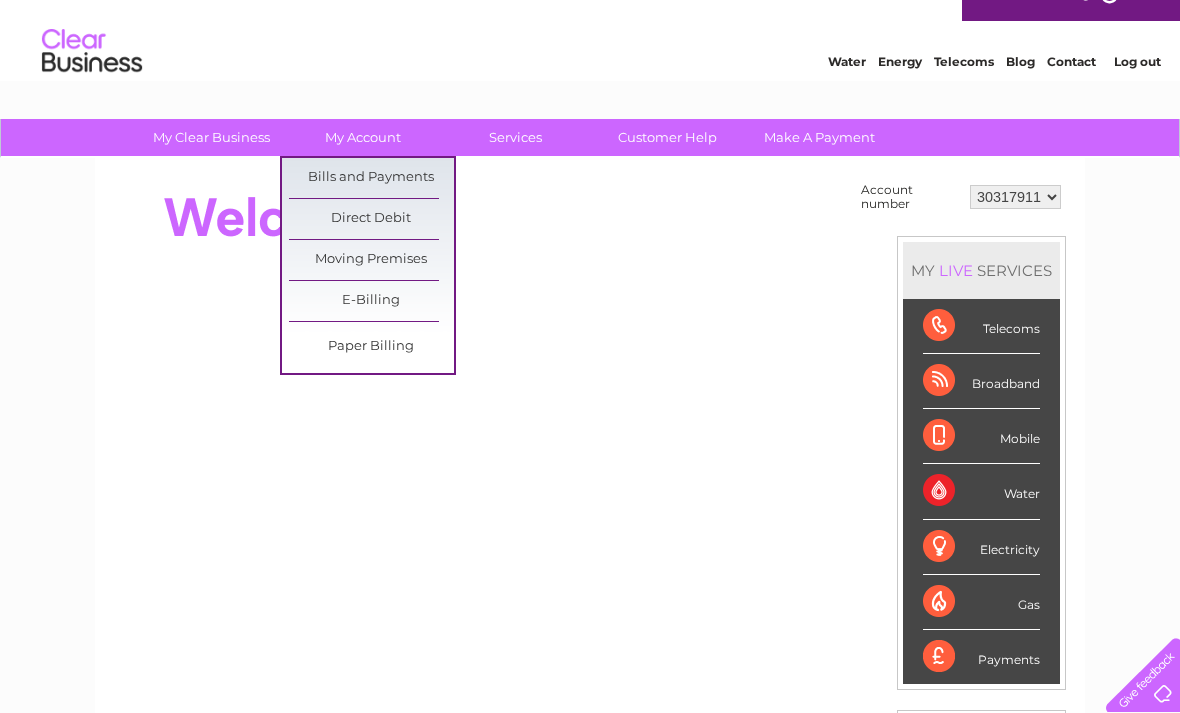 click on "Bills and Payments" at bounding box center [371, 178] 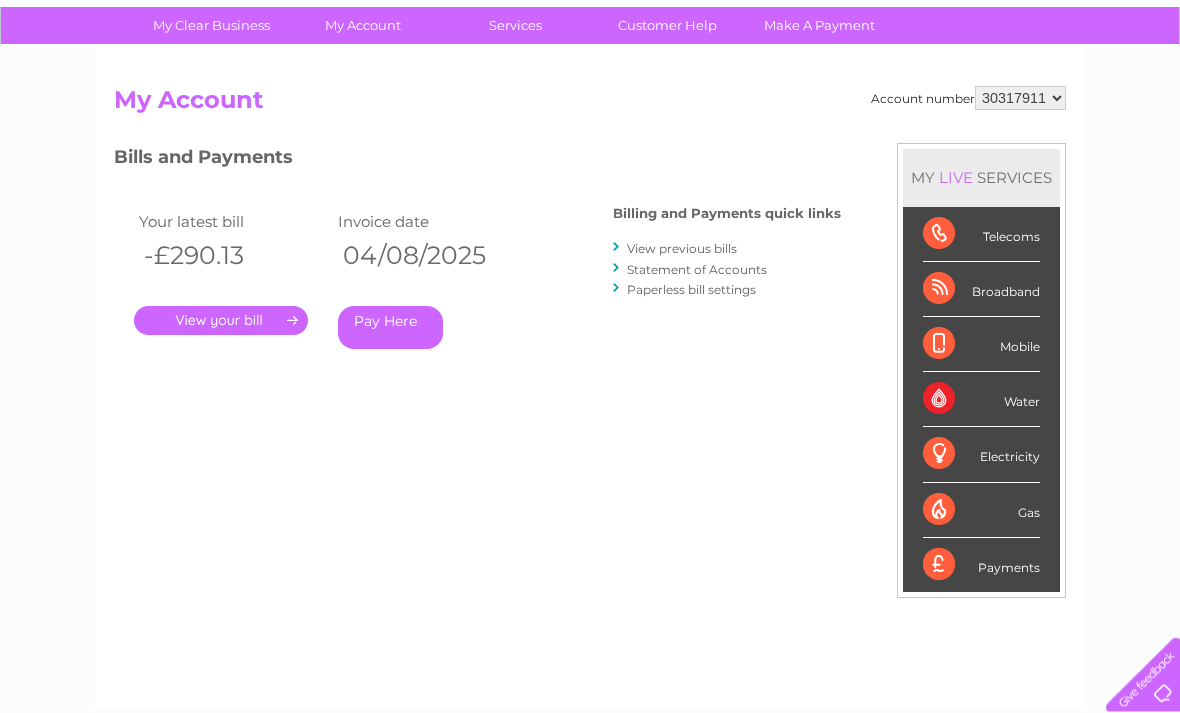 scroll, scrollTop: 149, scrollLeft: 0, axis: vertical 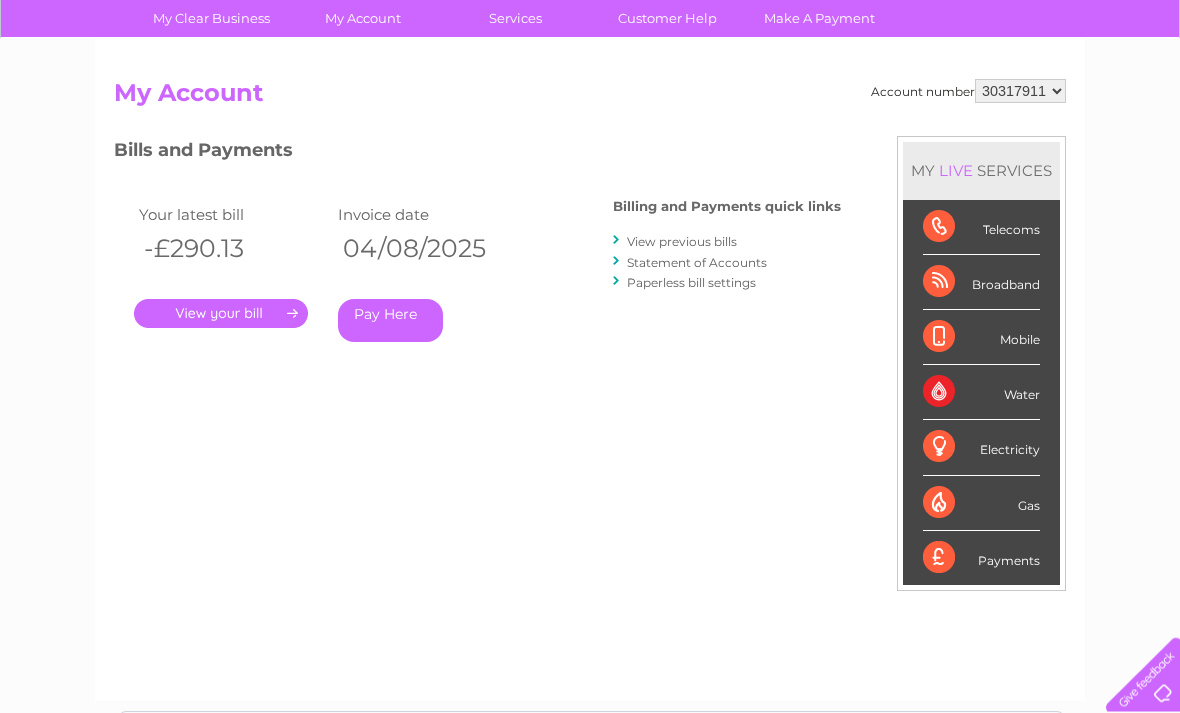 click on "." at bounding box center (221, 314) 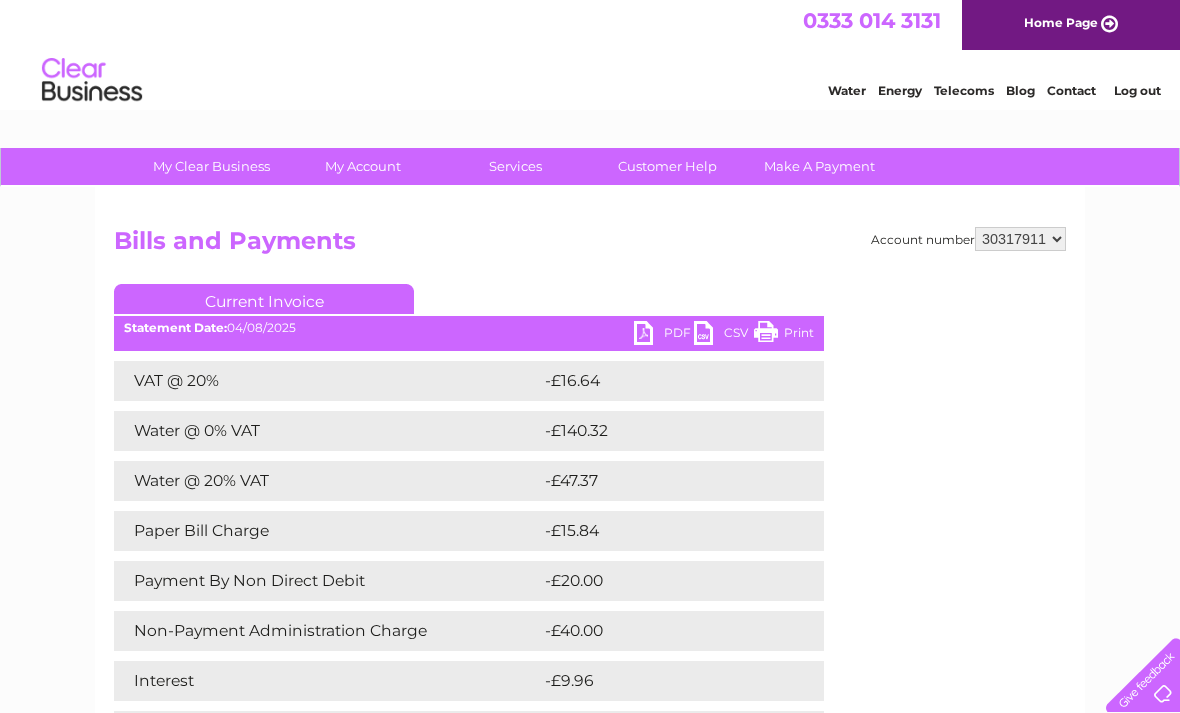 scroll, scrollTop: 0, scrollLeft: 0, axis: both 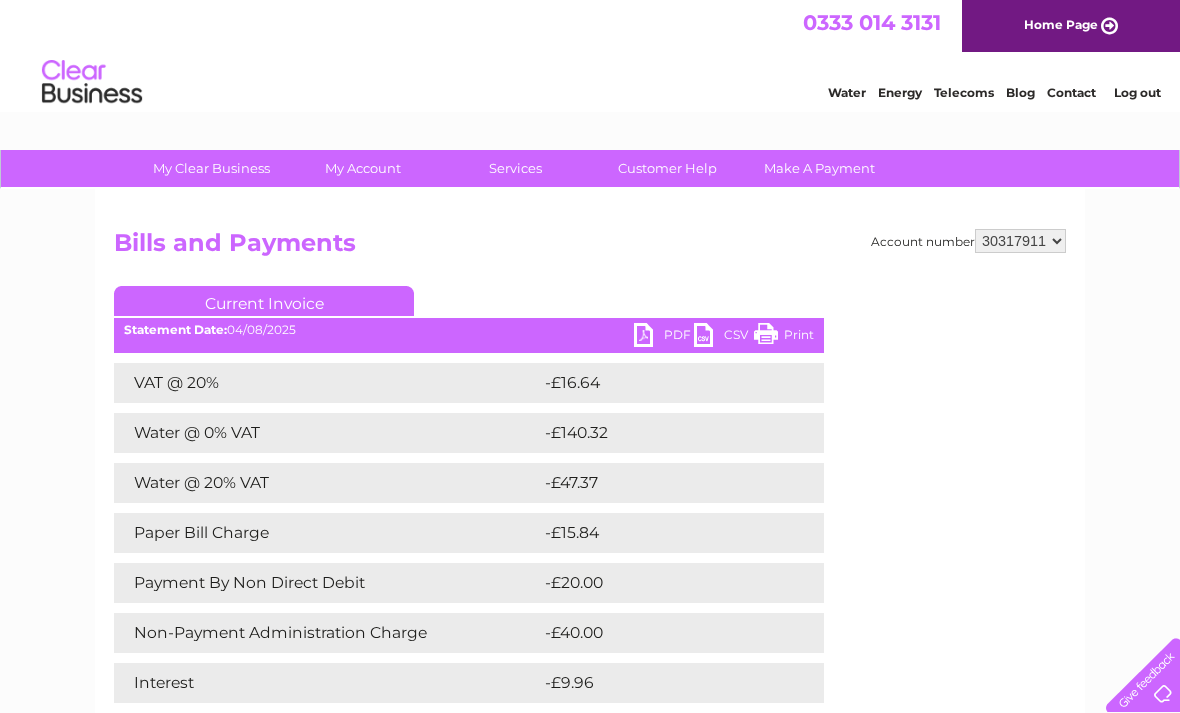 click on "Account number     [NUMBER]
[NUMBER]" at bounding box center (968, 241) 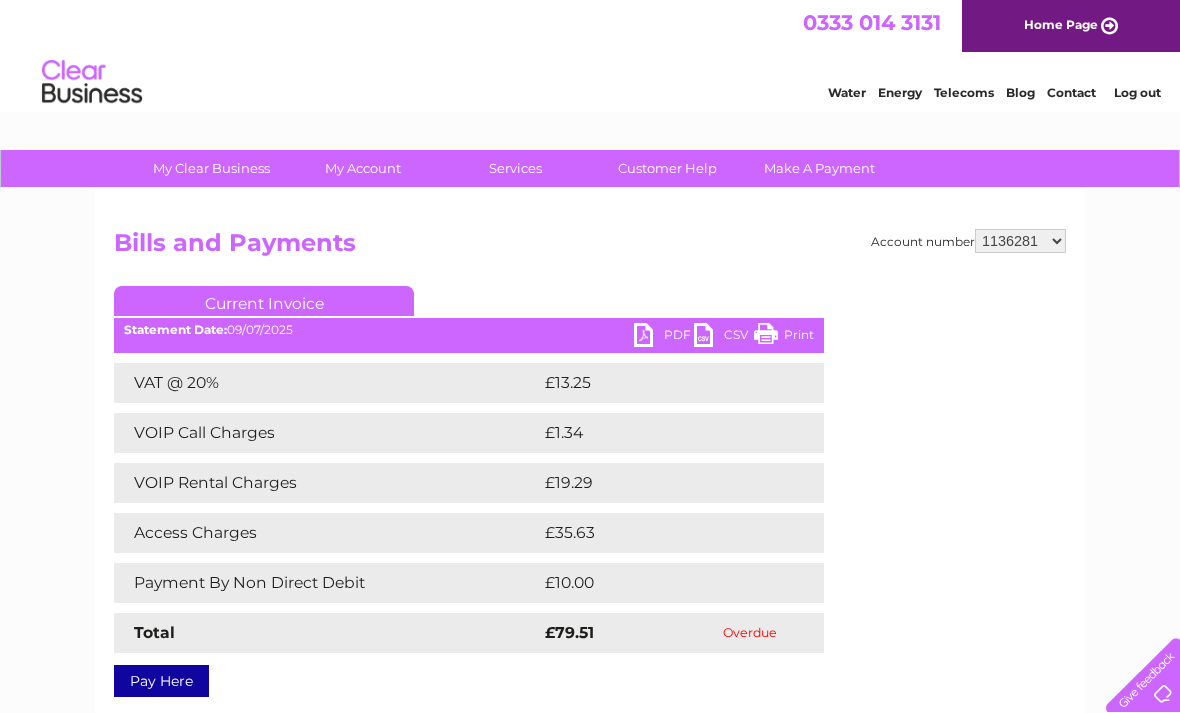 scroll, scrollTop: 0, scrollLeft: 0, axis: both 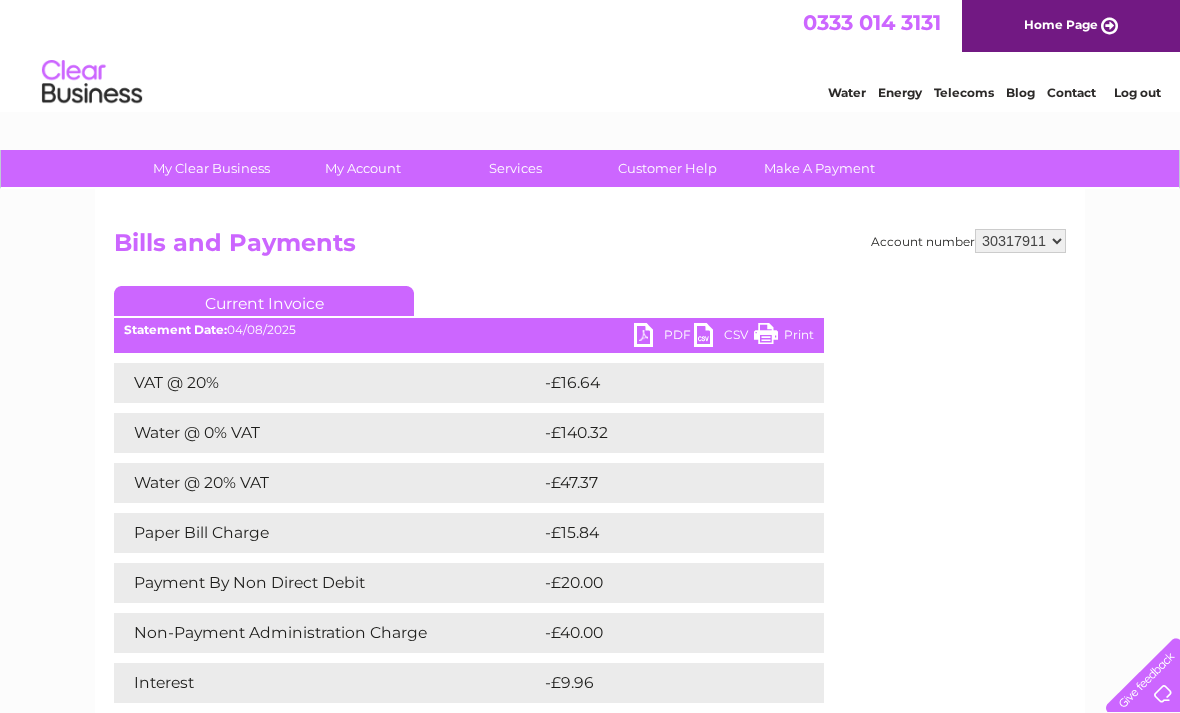 click on "Log out" at bounding box center [1137, 92] 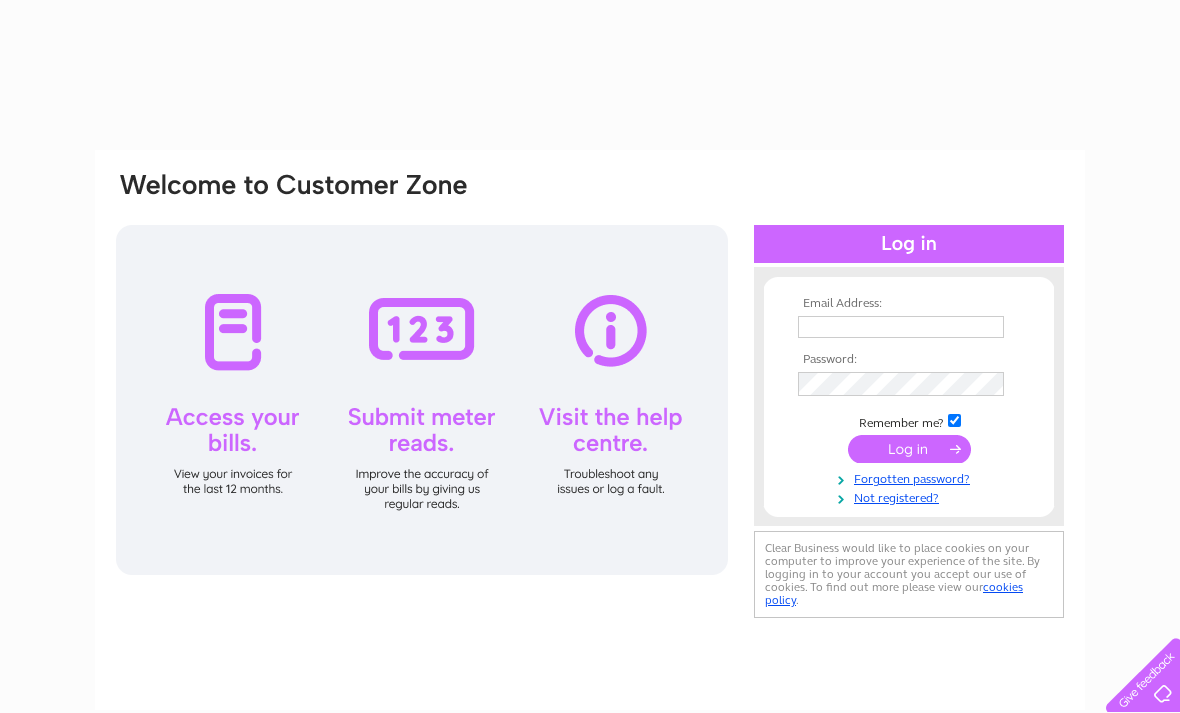 scroll, scrollTop: 0, scrollLeft: 0, axis: both 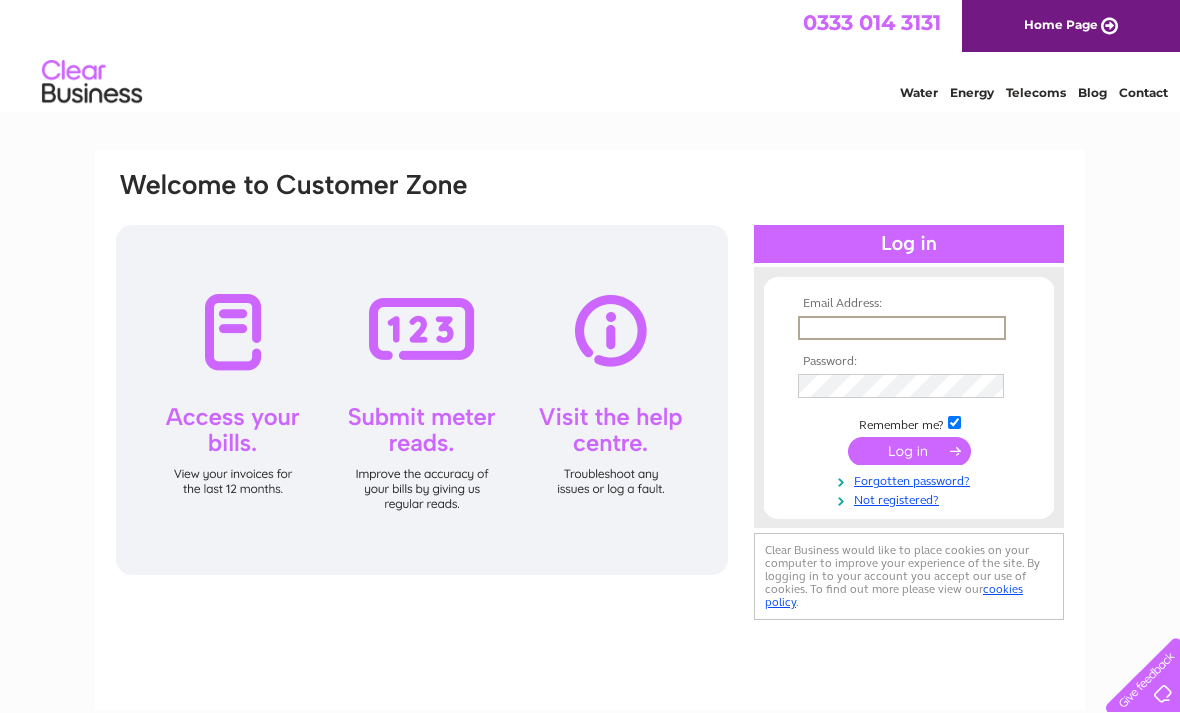 click on "[PHONE]
Home Page
Water
Energy
Telecoms
Blog
Contact" at bounding box center [590, 58] 